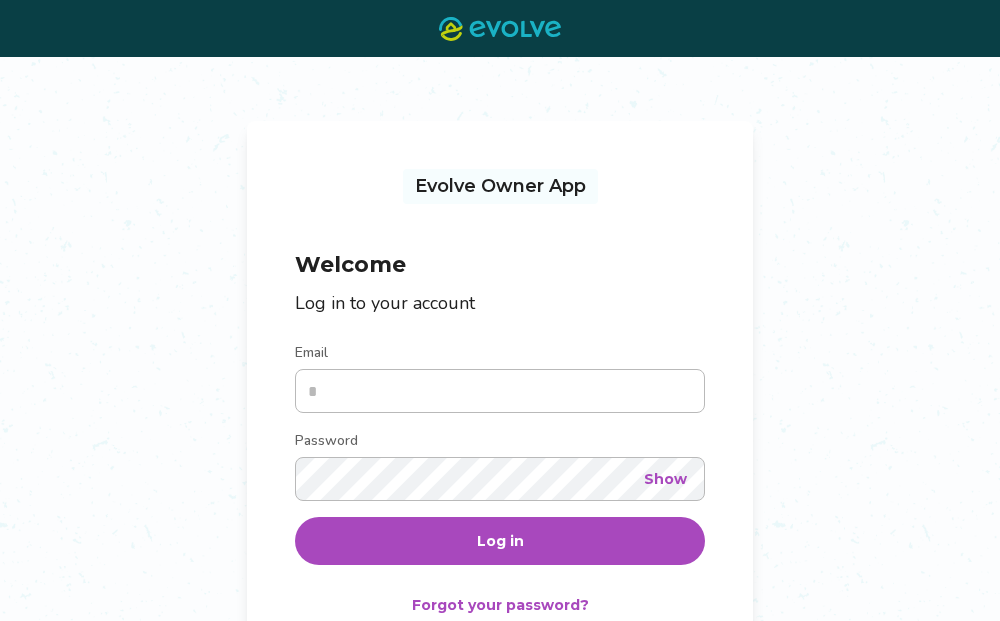 scroll, scrollTop: 10, scrollLeft: 0, axis: vertical 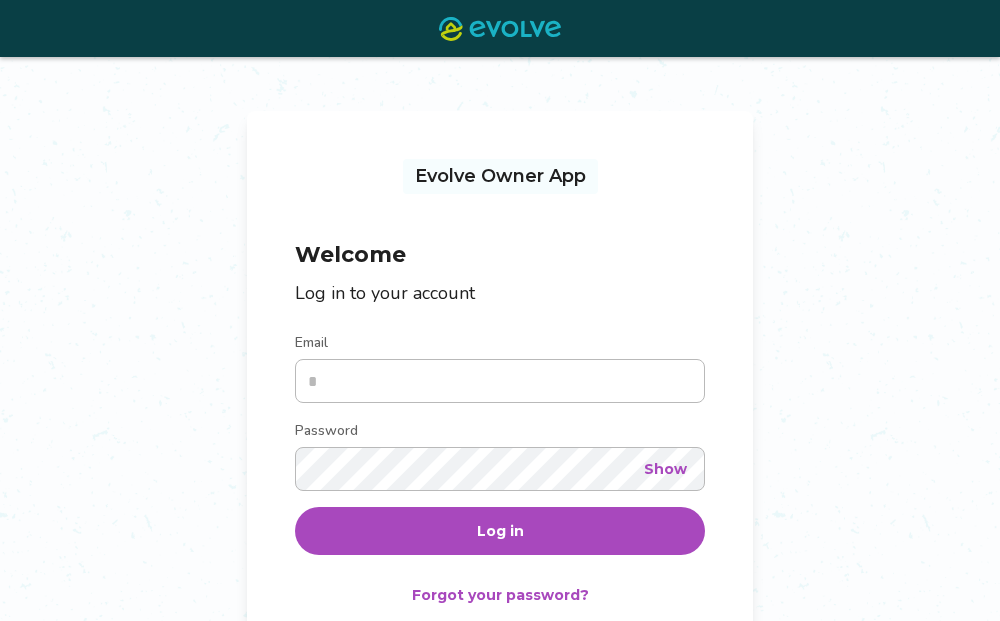 click on "Email" at bounding box center (500, 381) 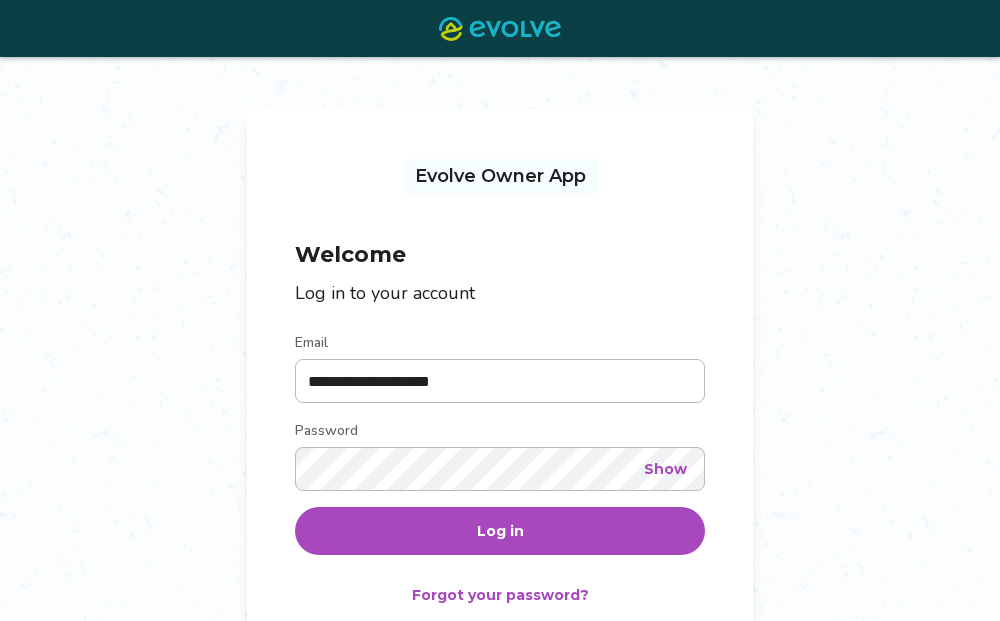 type on "**********" 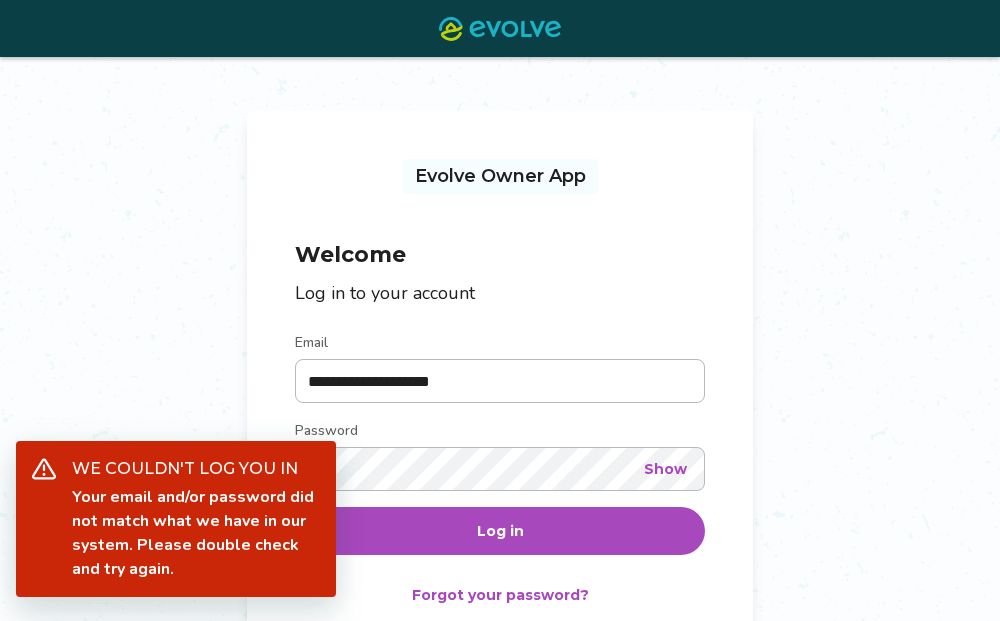 click on "**********" at bounding box center [500, 425] 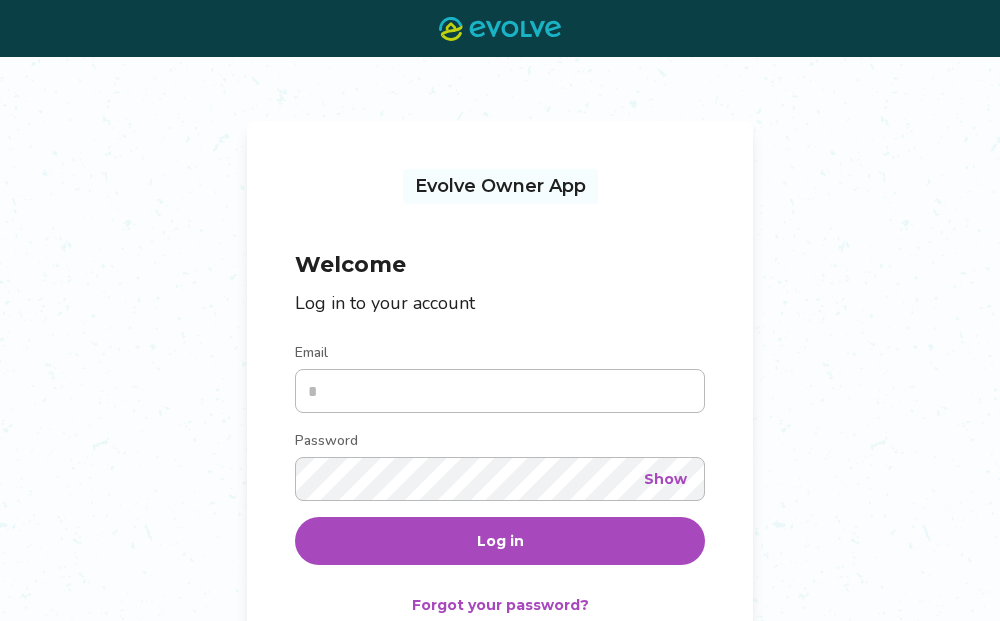 scroll, scrollTop: 0, scrollLeft: 0, axis: both 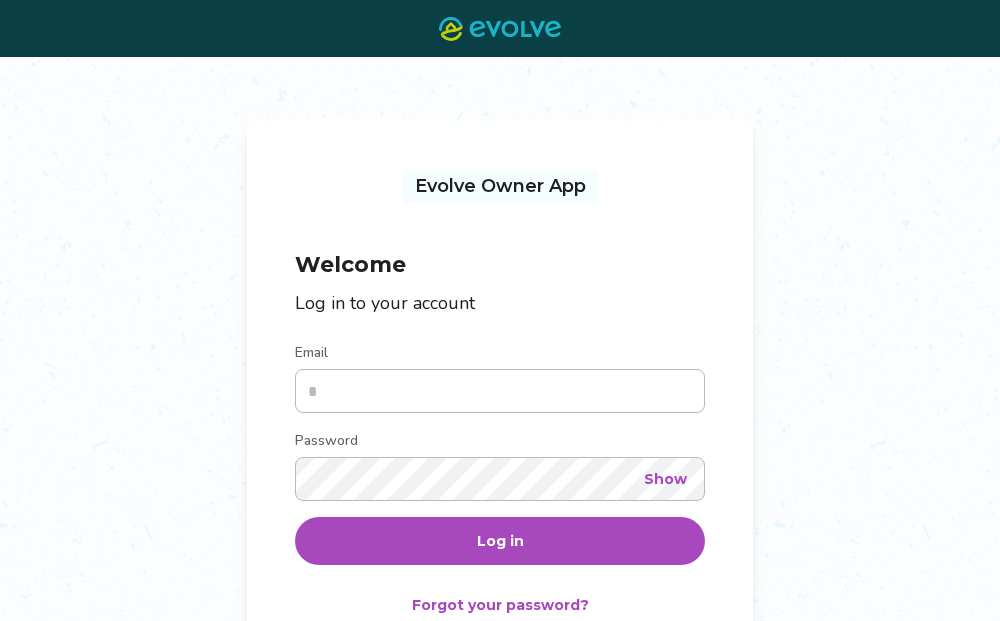 click on "Email" at bounding box center [500, 391] 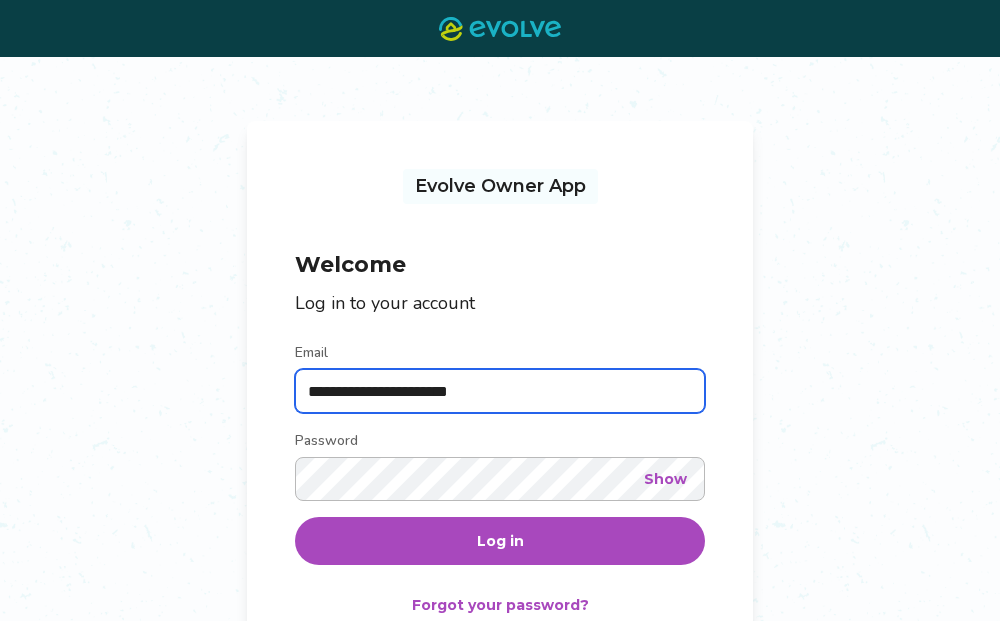 click on "**********" at bounding box center [500, 391] 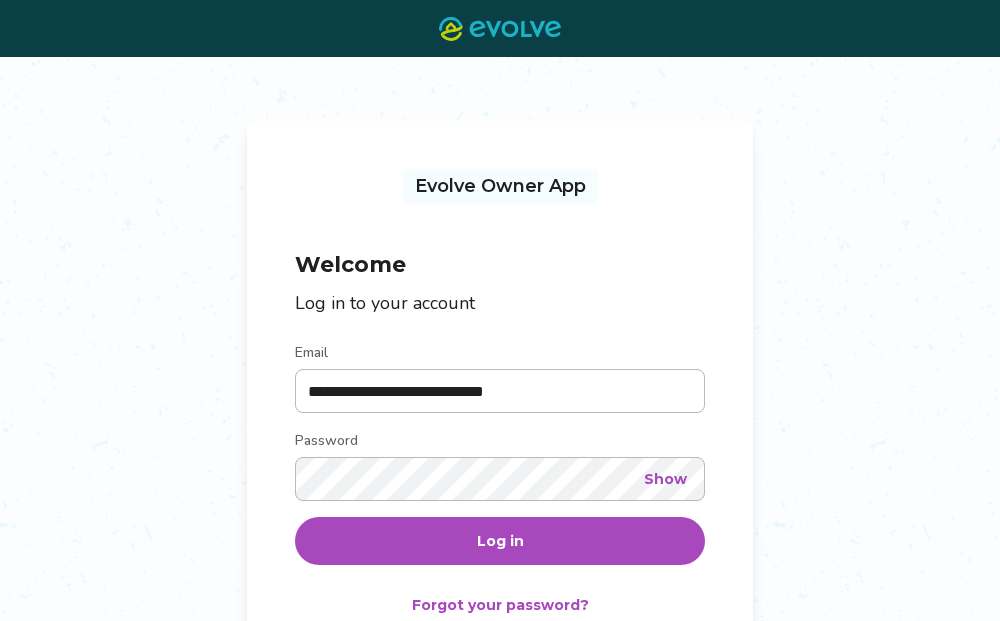 click on "Show" at bounding box center (665, 479) 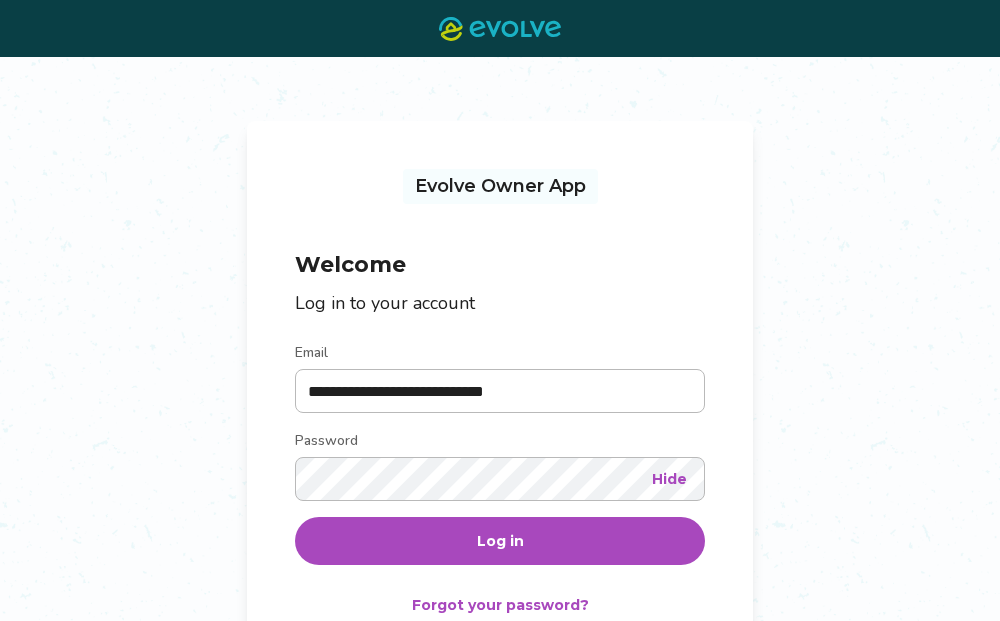 click on "Log in" at bounding box center [500, 541] 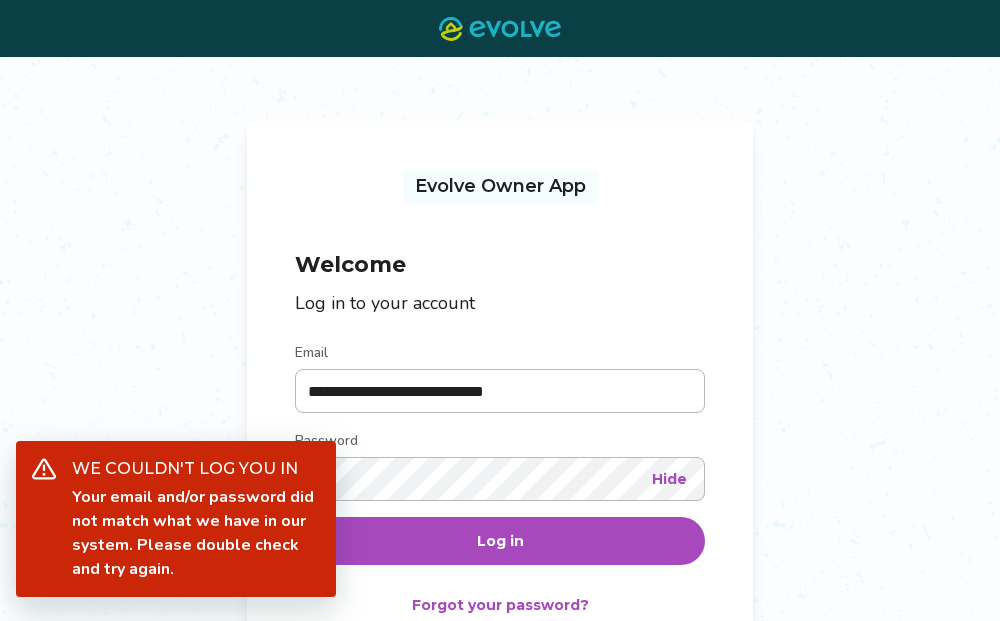click on "Log in" at bounding box center [500, 541] 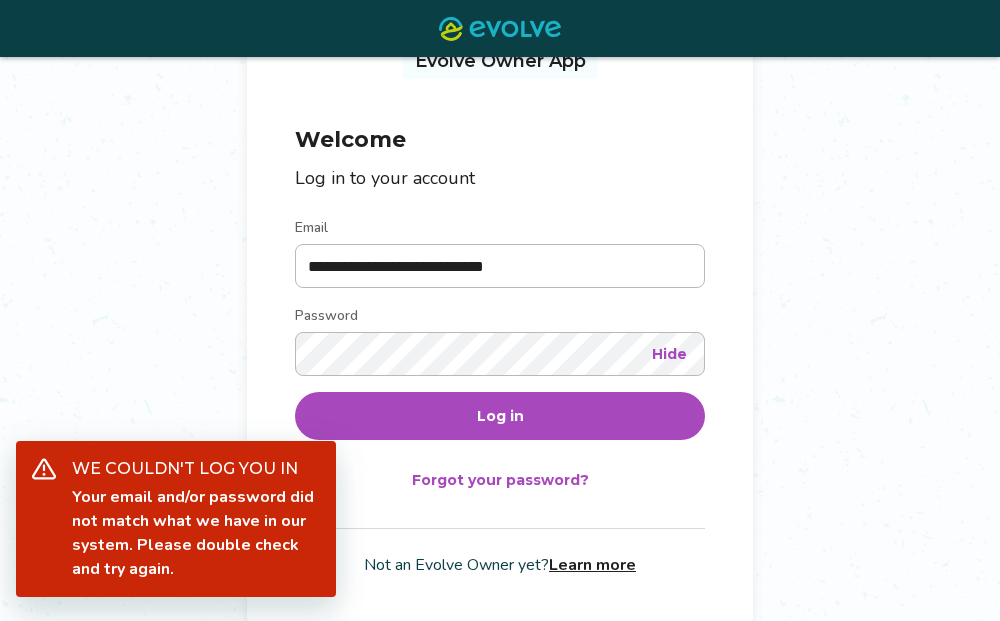 scroll, scrollTop: 124, scrollLeft: 0, axis: vertical 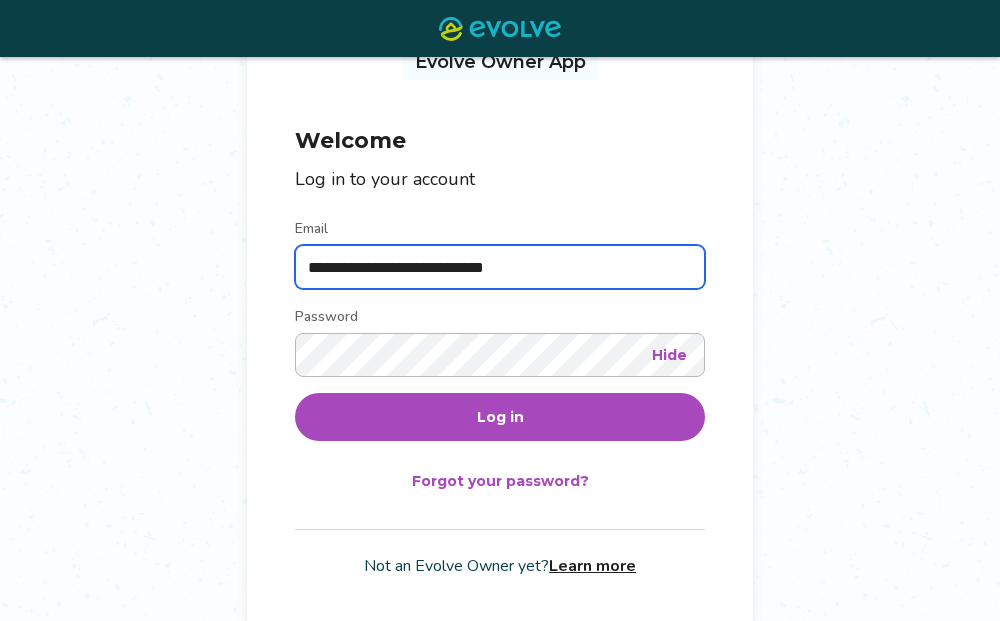 click on "**********" at bounding box center [500, 267] 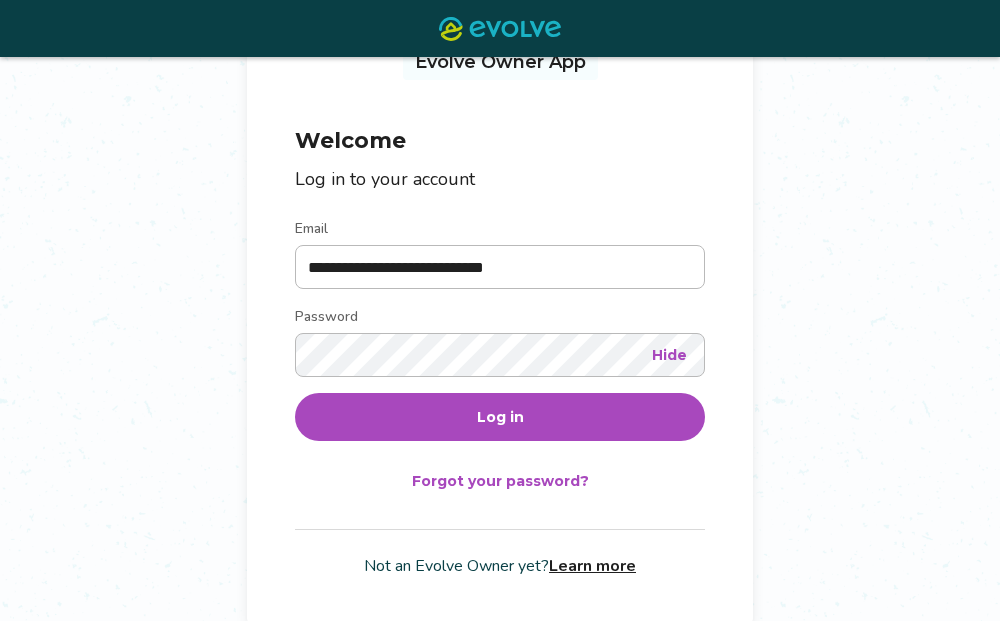 click on "Log in" at bounding box center (500, 417) 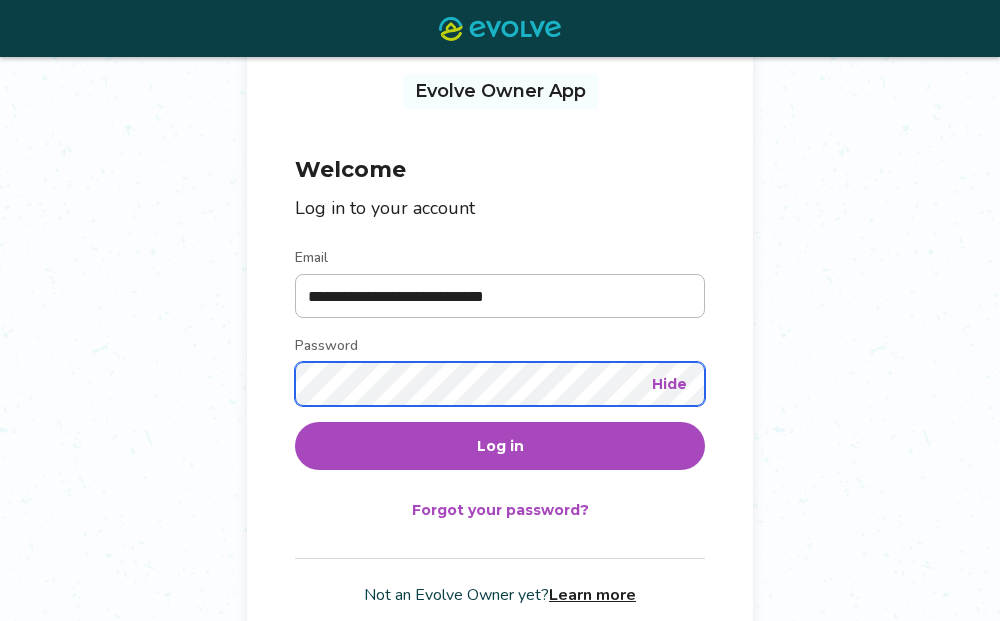 scroll, scrollTop: 89, scrollLeft: 0, axis: vertical 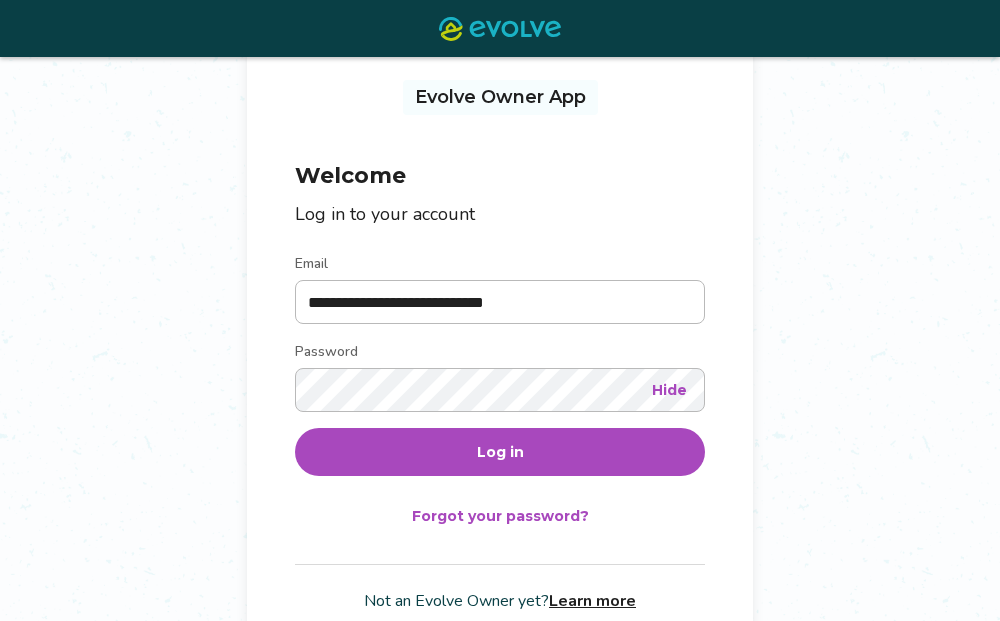 click on "Log in" at bounding box center [500, 452] 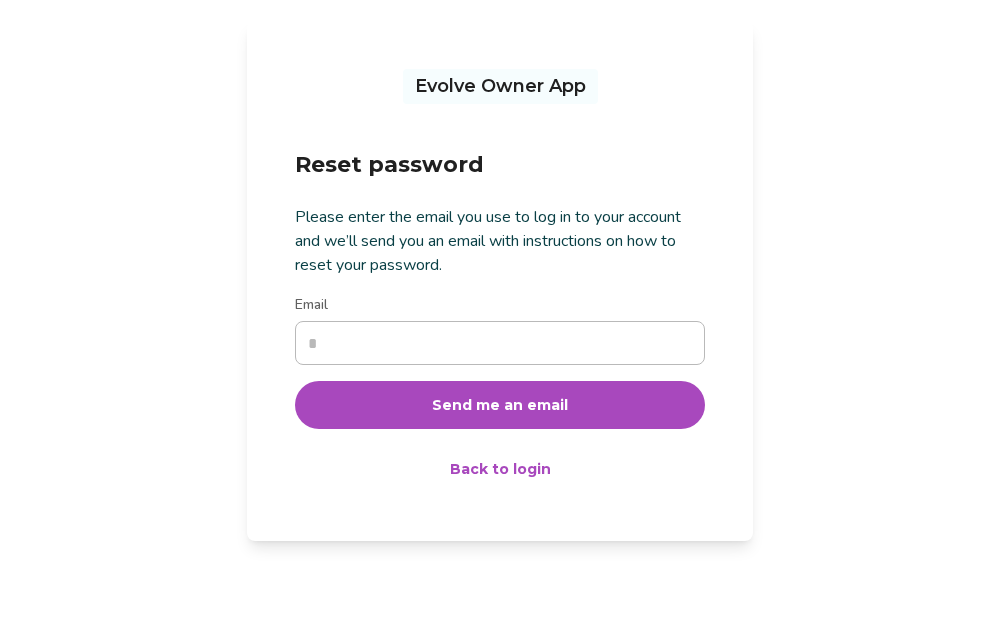 scroll, scrollTop: 54, scrollLeft: 0, axis: vertical 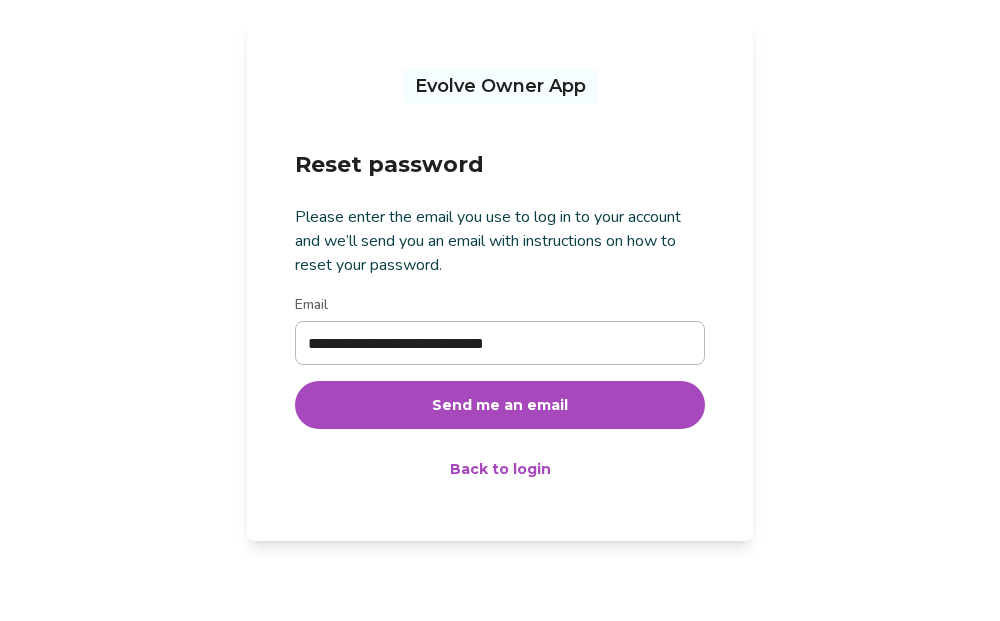 type on "**********" 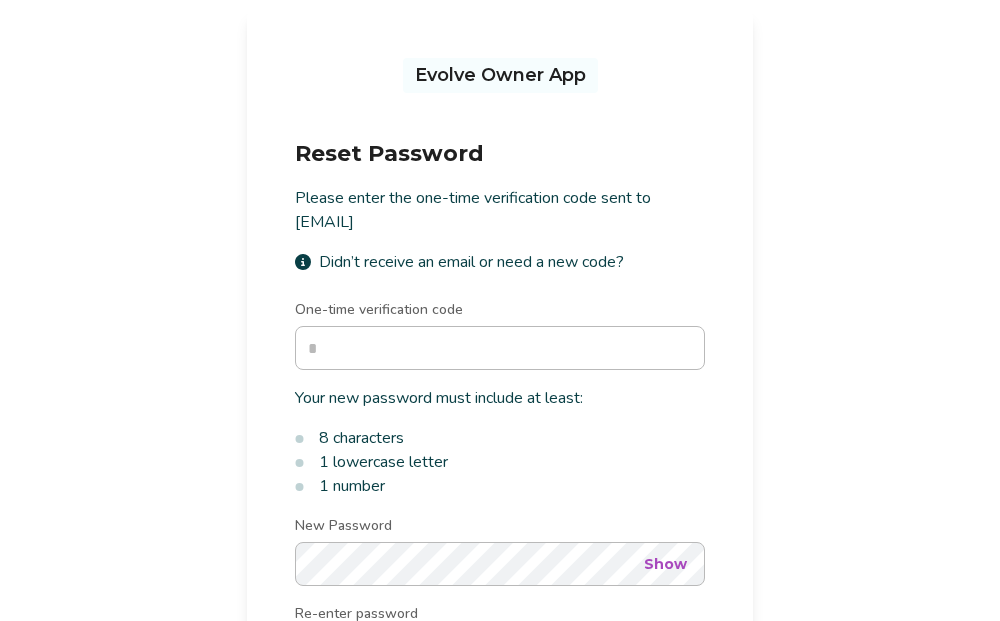 click on "One-time verification code" at bounding box center [500, 348] 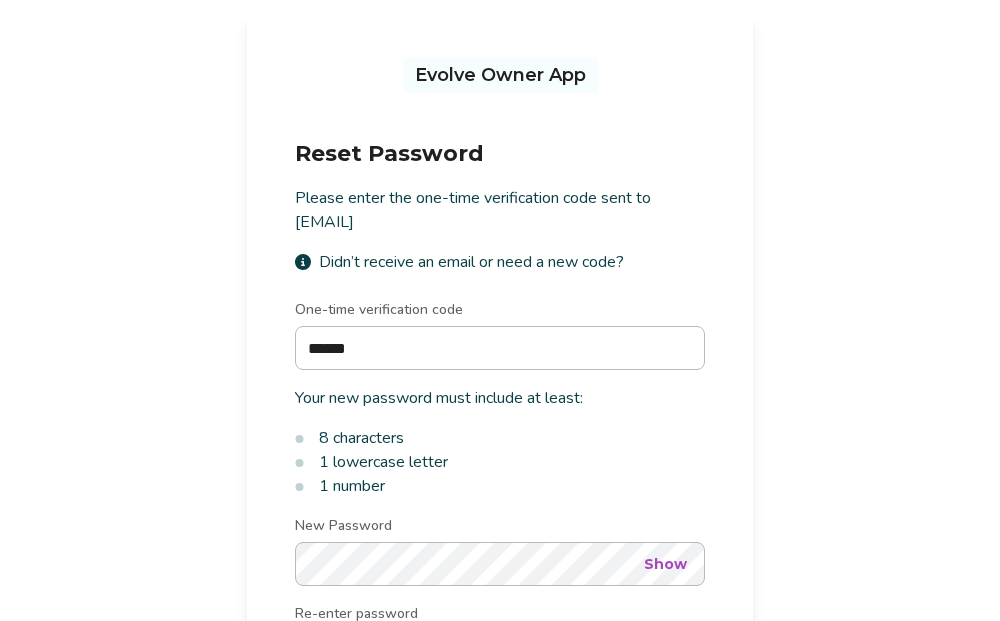 type on "******" 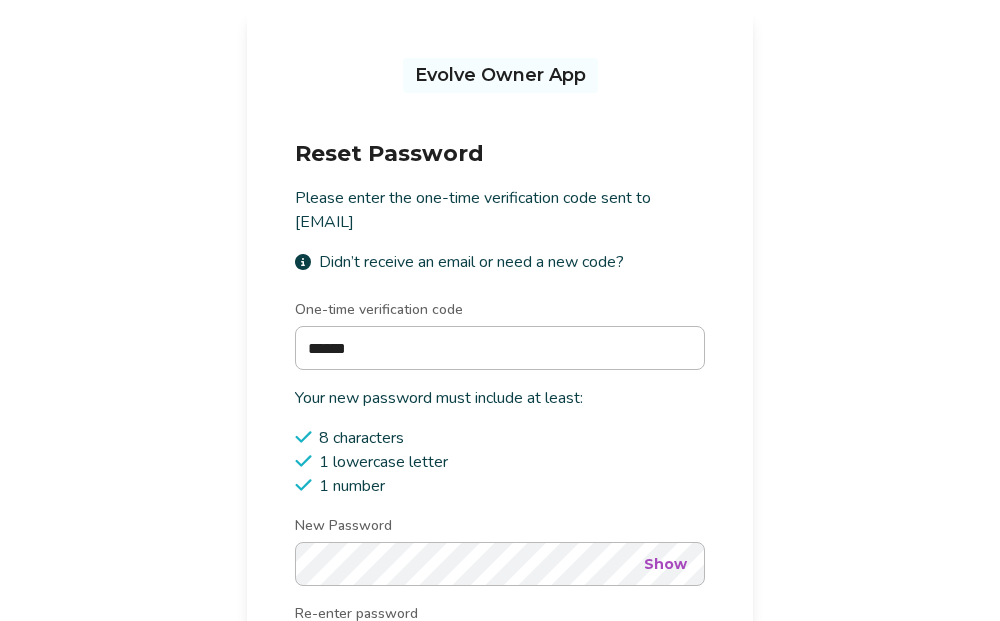 click on "Show" at bounding box center (665, 564) 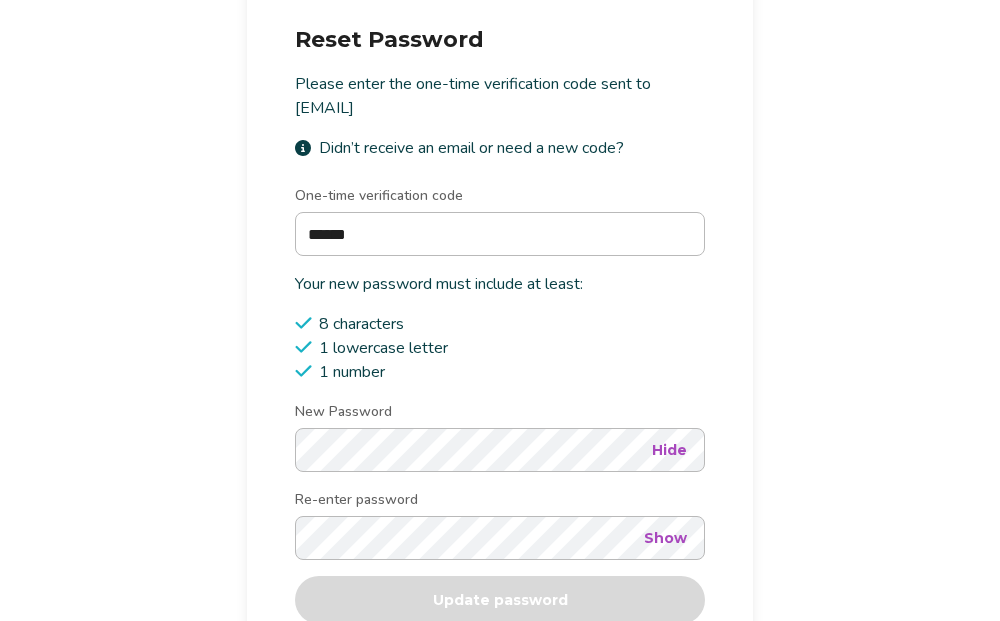 scroll, scrollTop: 169, scrollLeft: 0, axis: vertical 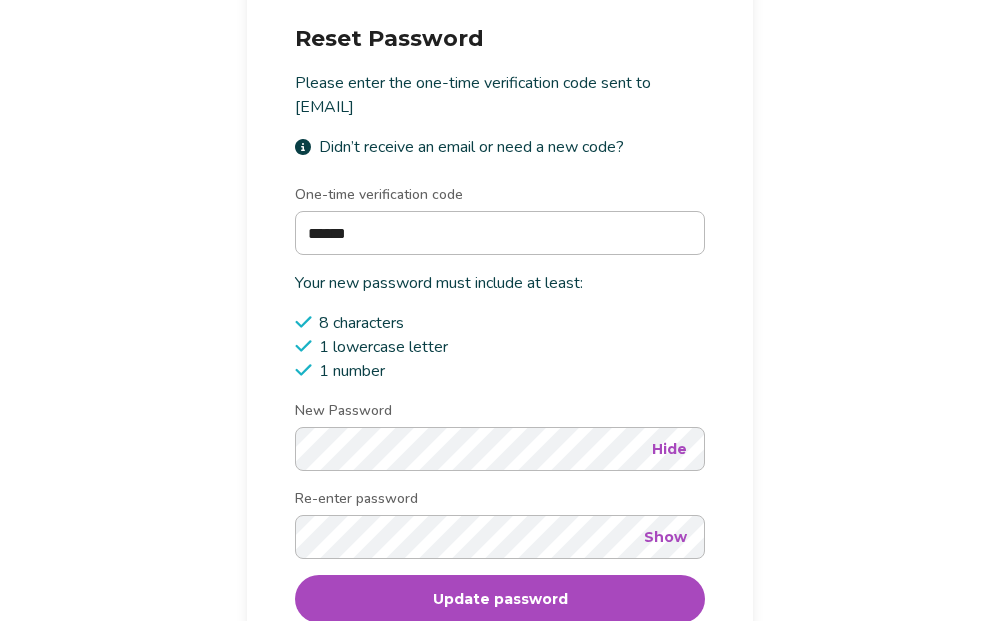 click on "Update password" at bounding box center [500, 599] 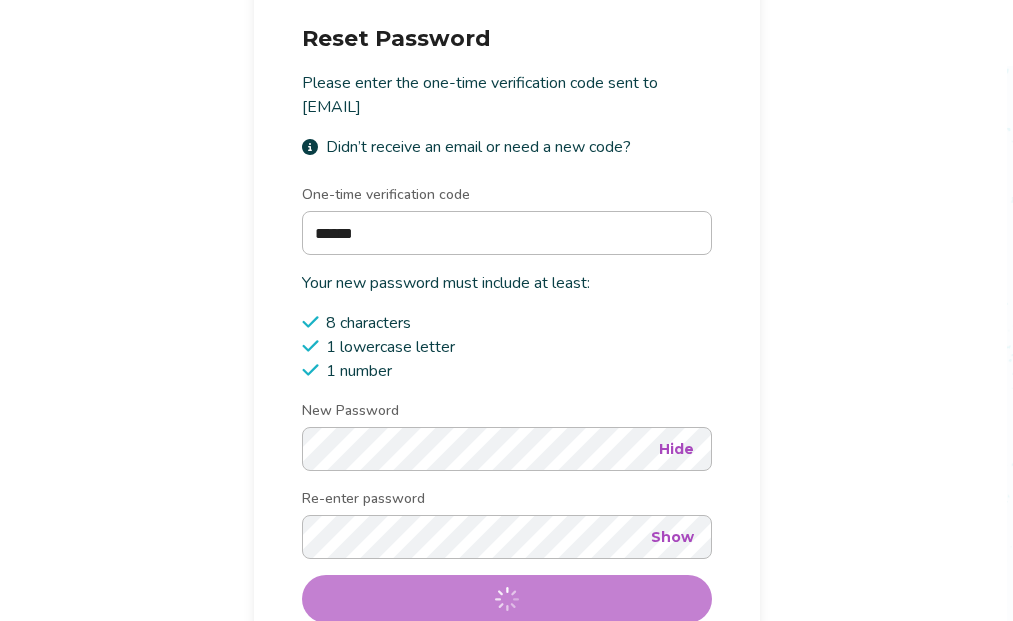 scroll, scrollTop: 54, scrollLeft: 0, axis: vertical 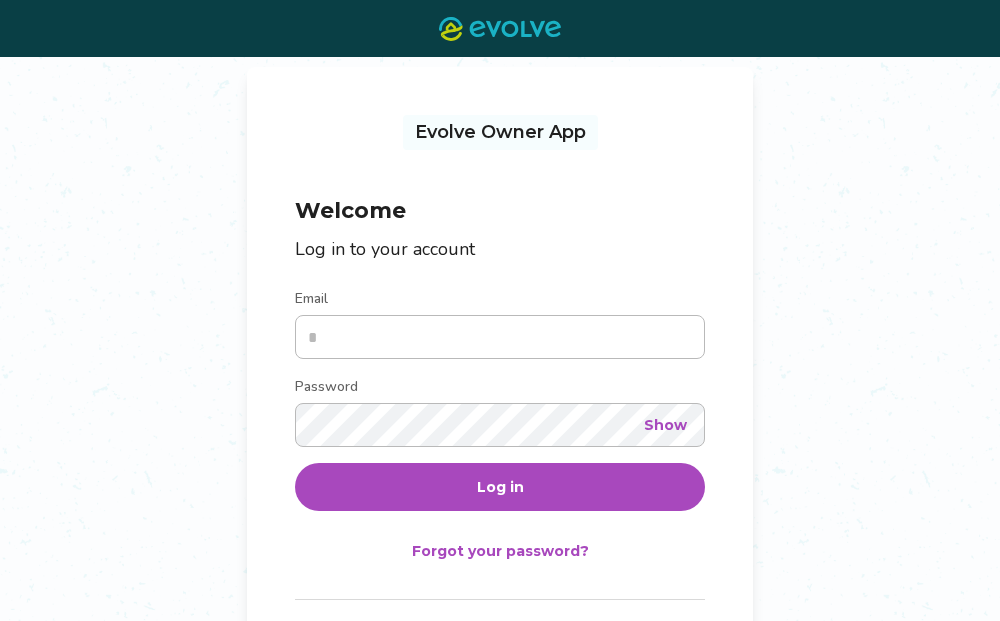 click on "Email" at bounding box center [500, 337] 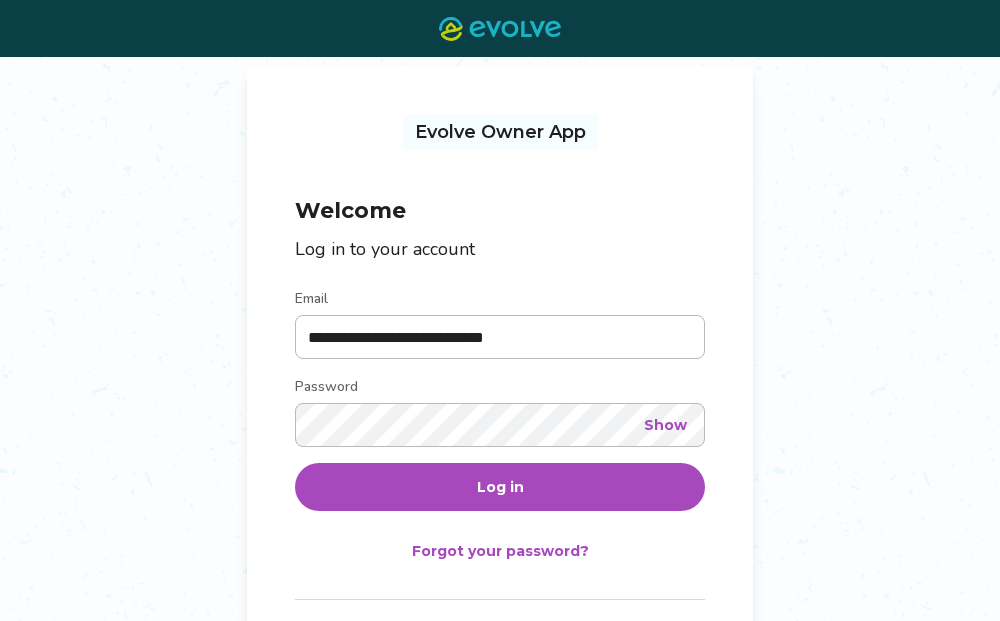 type on "**********" 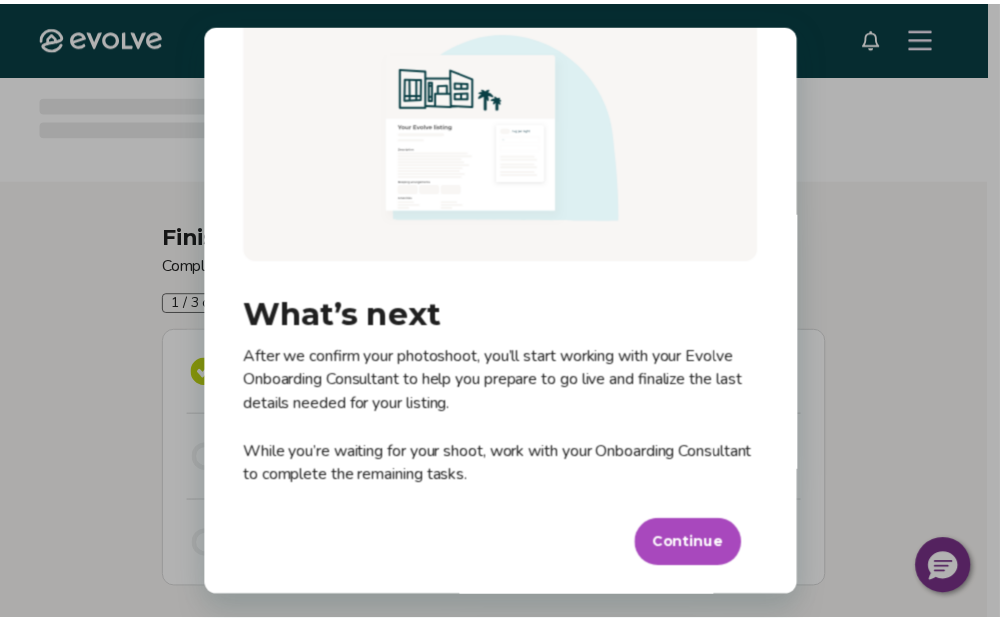 scroll, scrollTop: 68, scrollLeft: 0, axis: vertical 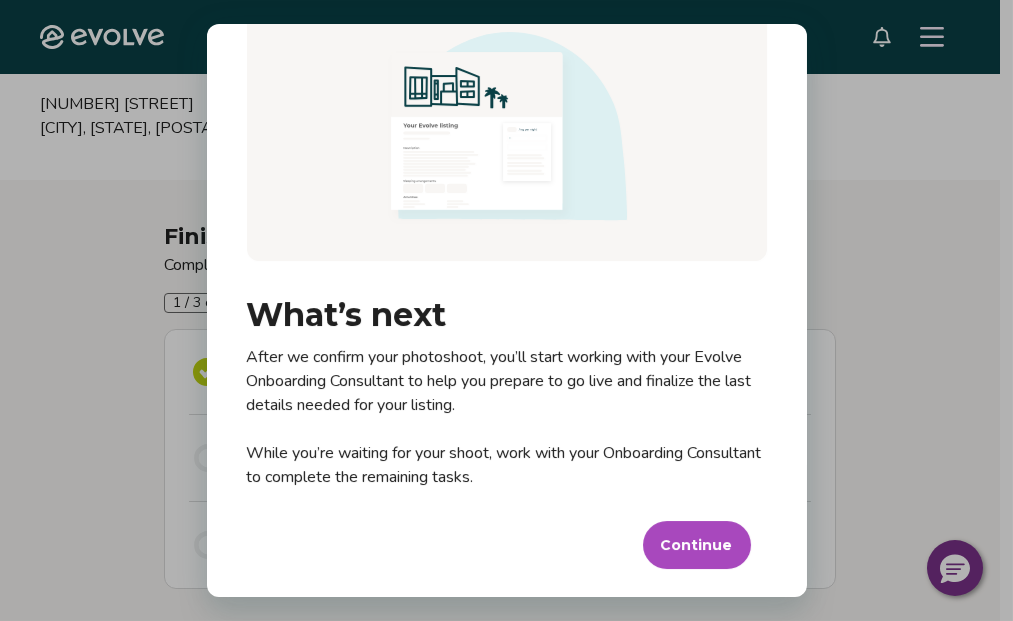 click on "Continue" at bounding box center (697, 545) 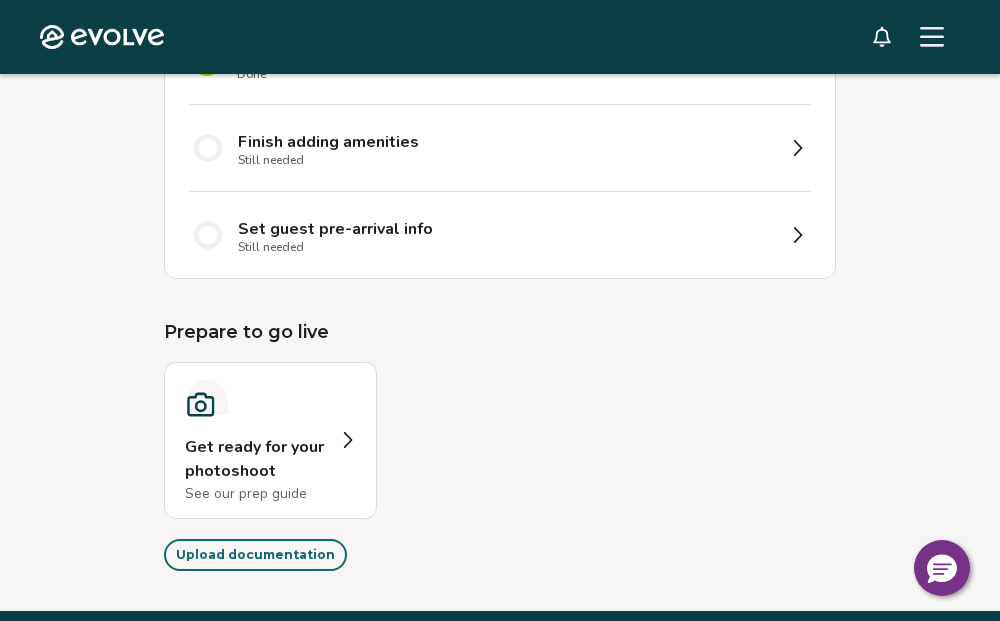 scroll, scrollTop: 334, scrollLeft: 0, axis: vertical 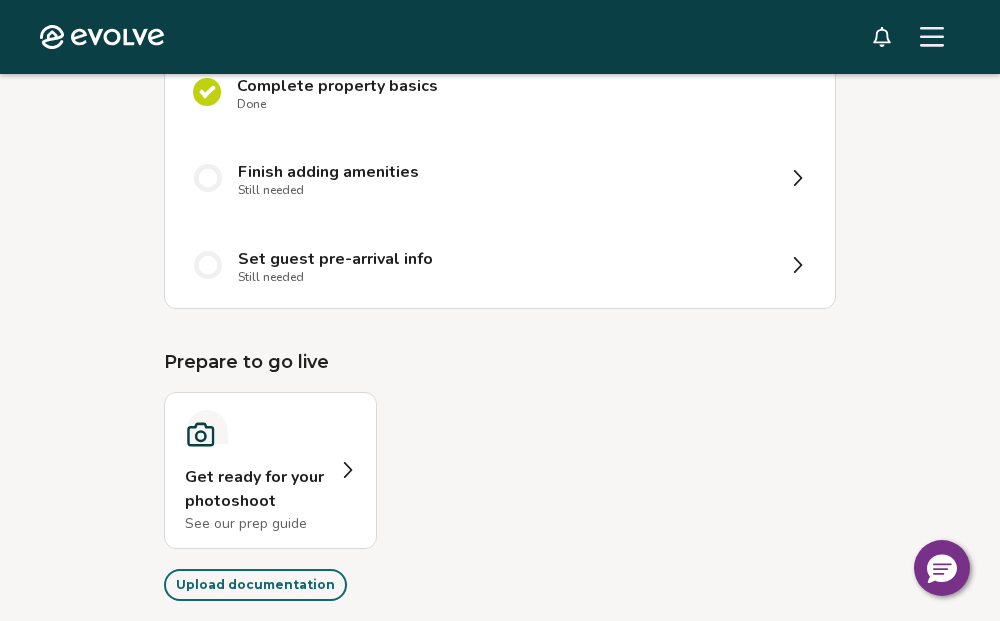 click on "Finish adding amenities Still needed" at bounding box center (506, 178) 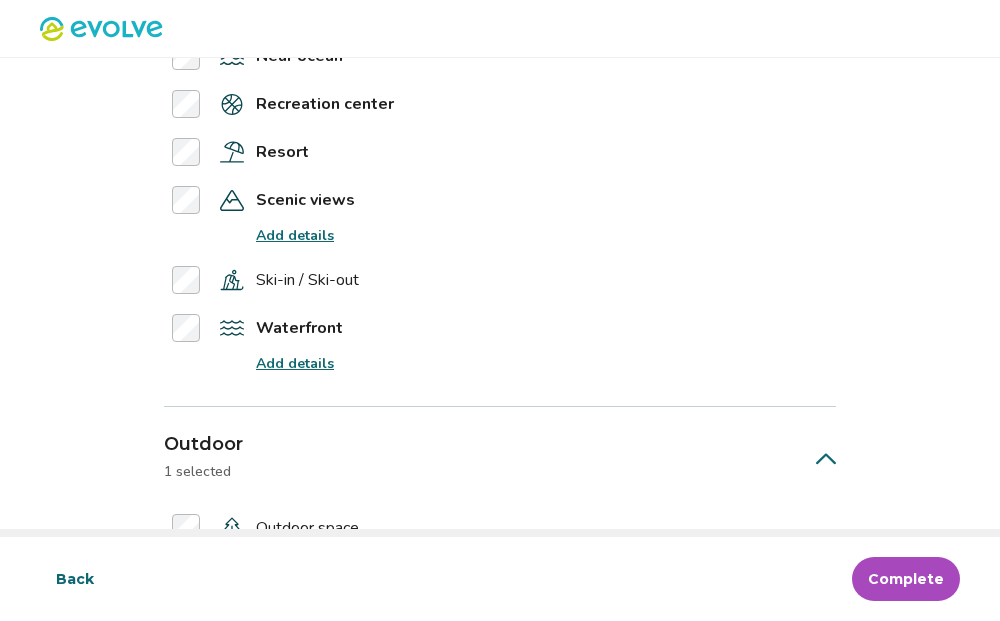 scroll, scrollTop: 4053, scrollLeft: 0, axis: vertical 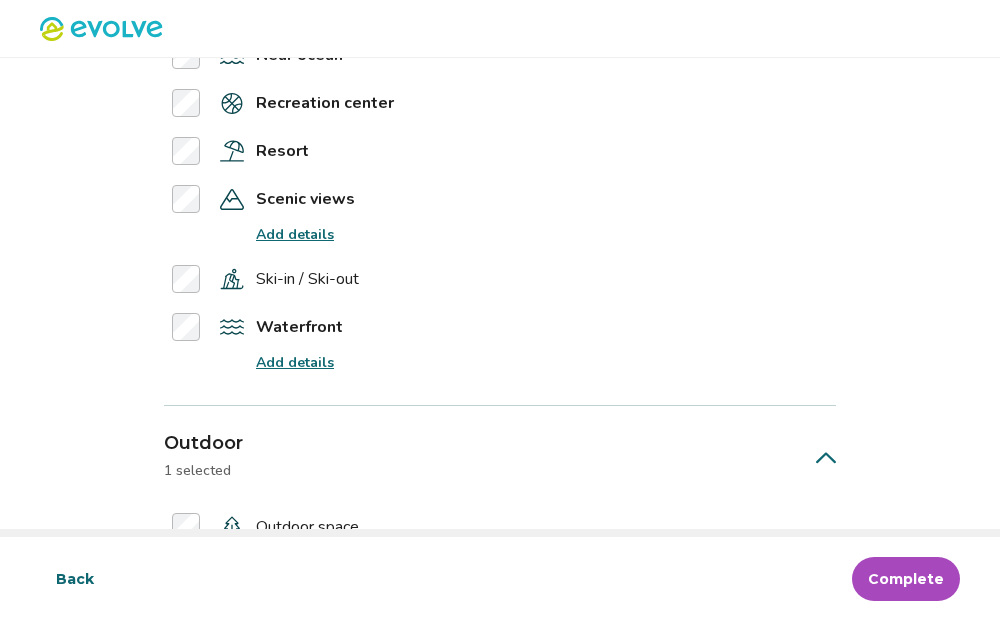 click on "Add details" at bounding box center [295, 362] 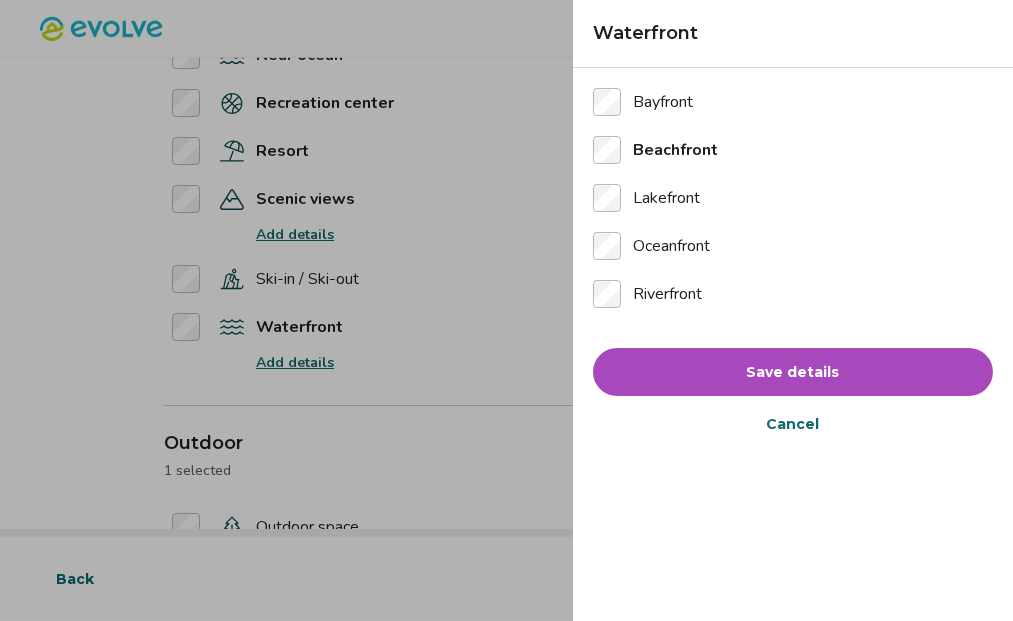 click on "Save details" at bounding box center [793, 372] 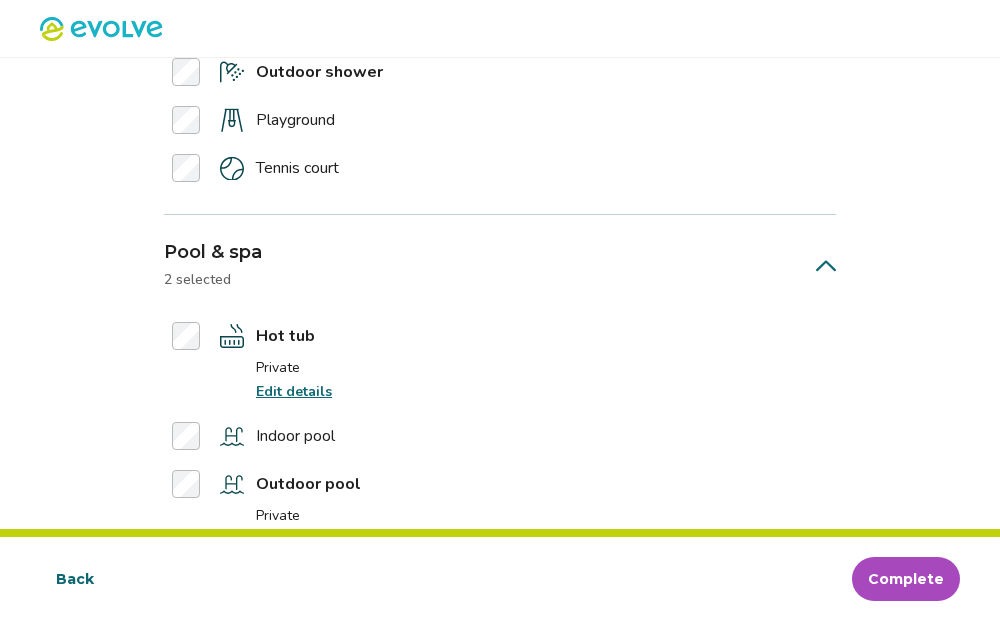 scroll, scrollTop: 5193, scrollLeft: 0, axis: vertical 